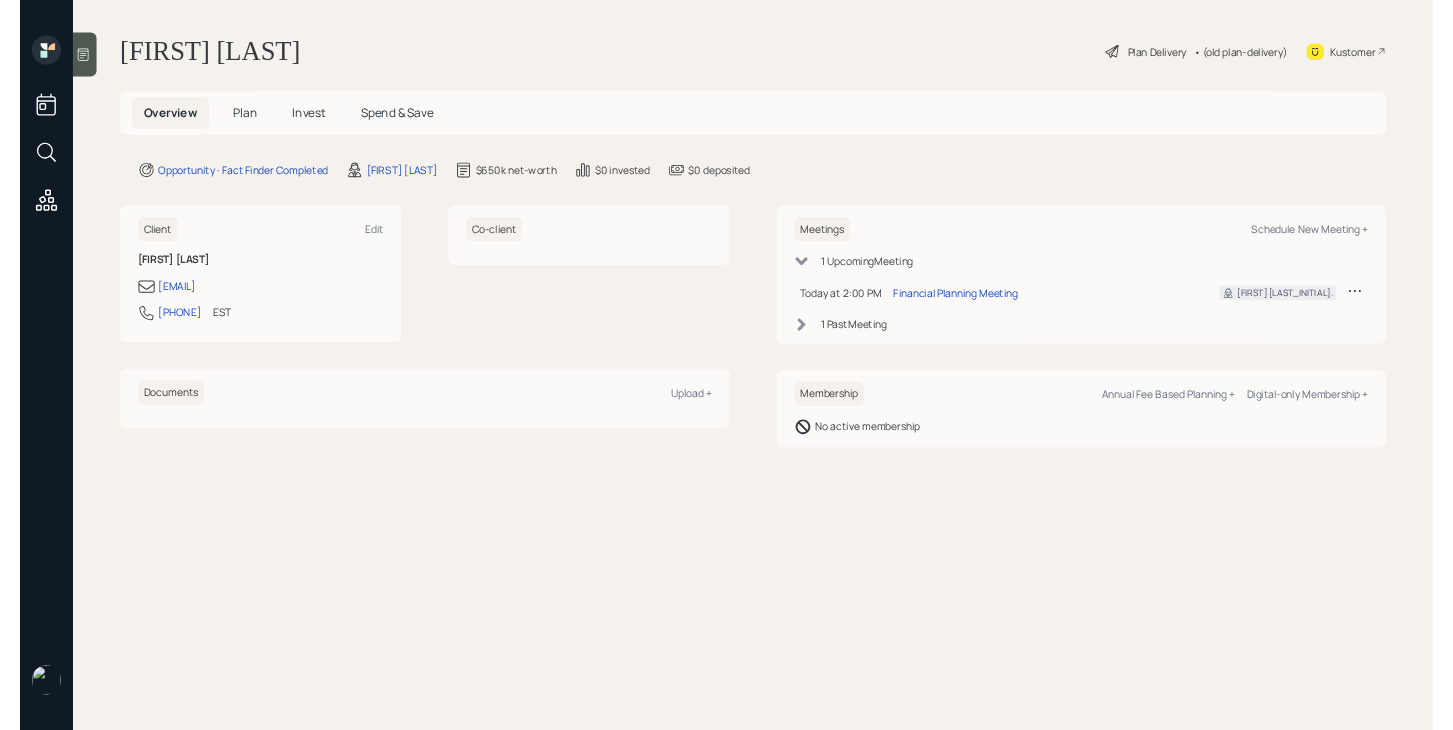 scroll, scrollTop: 0, scrollLeft: 0, axis: both 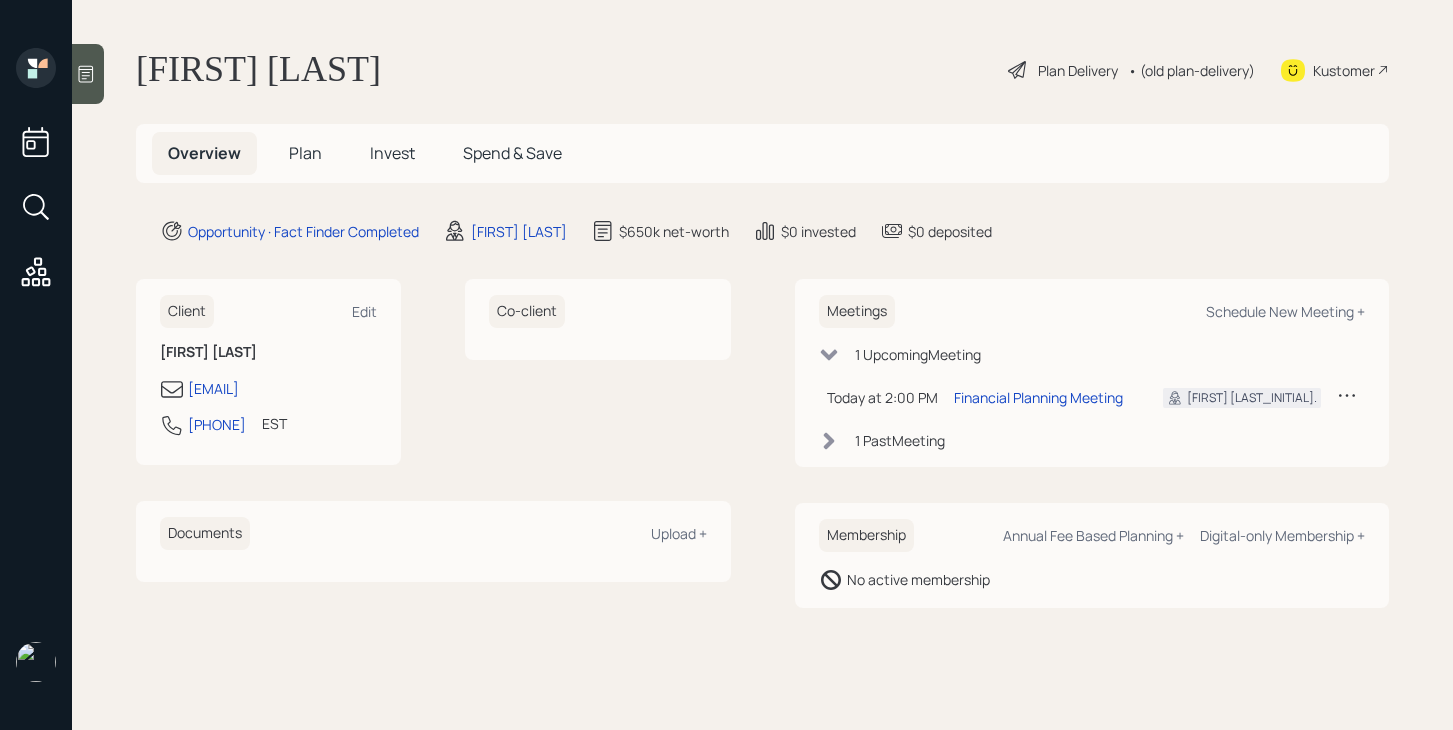 click on "Plan" at bounding box center (305, 153) 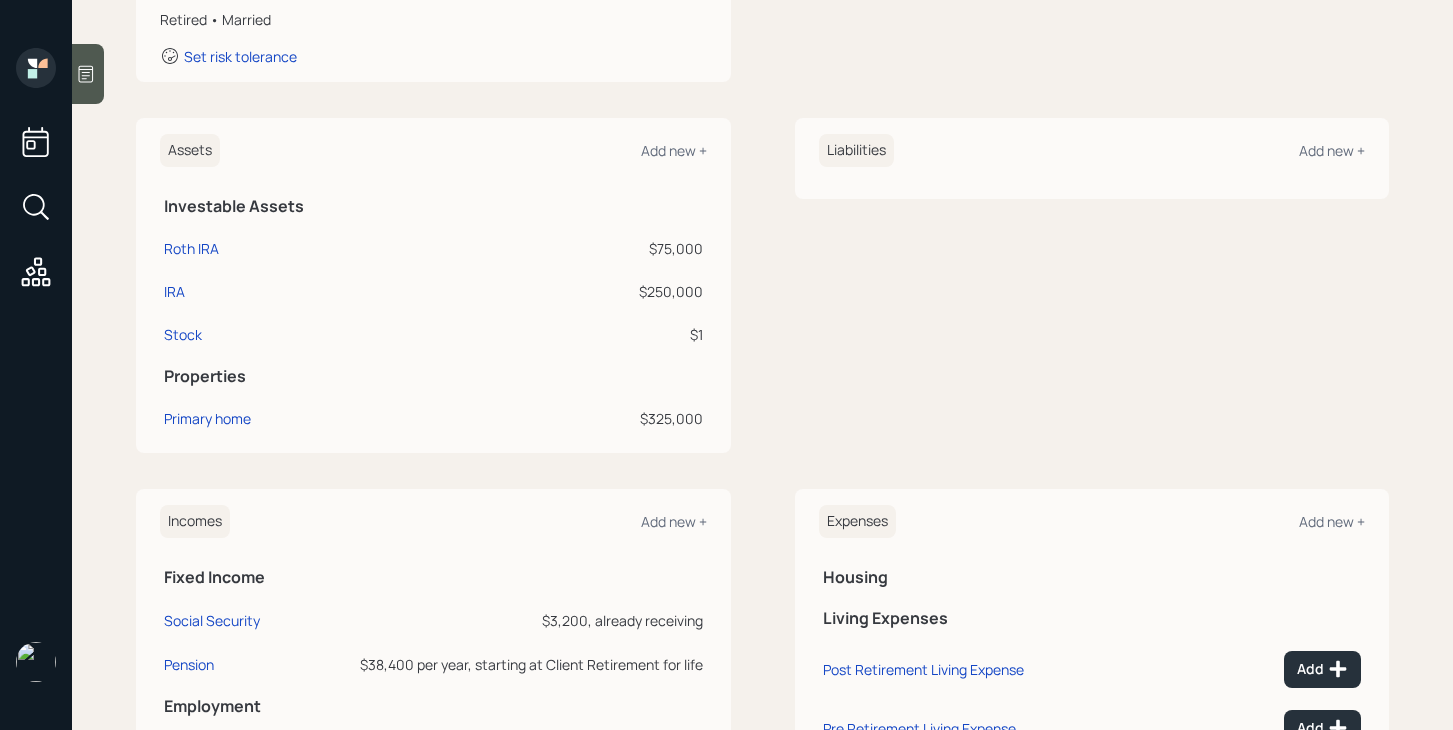 scroll, scrollTop: 388, scrollLeft: 0, axis: vertical 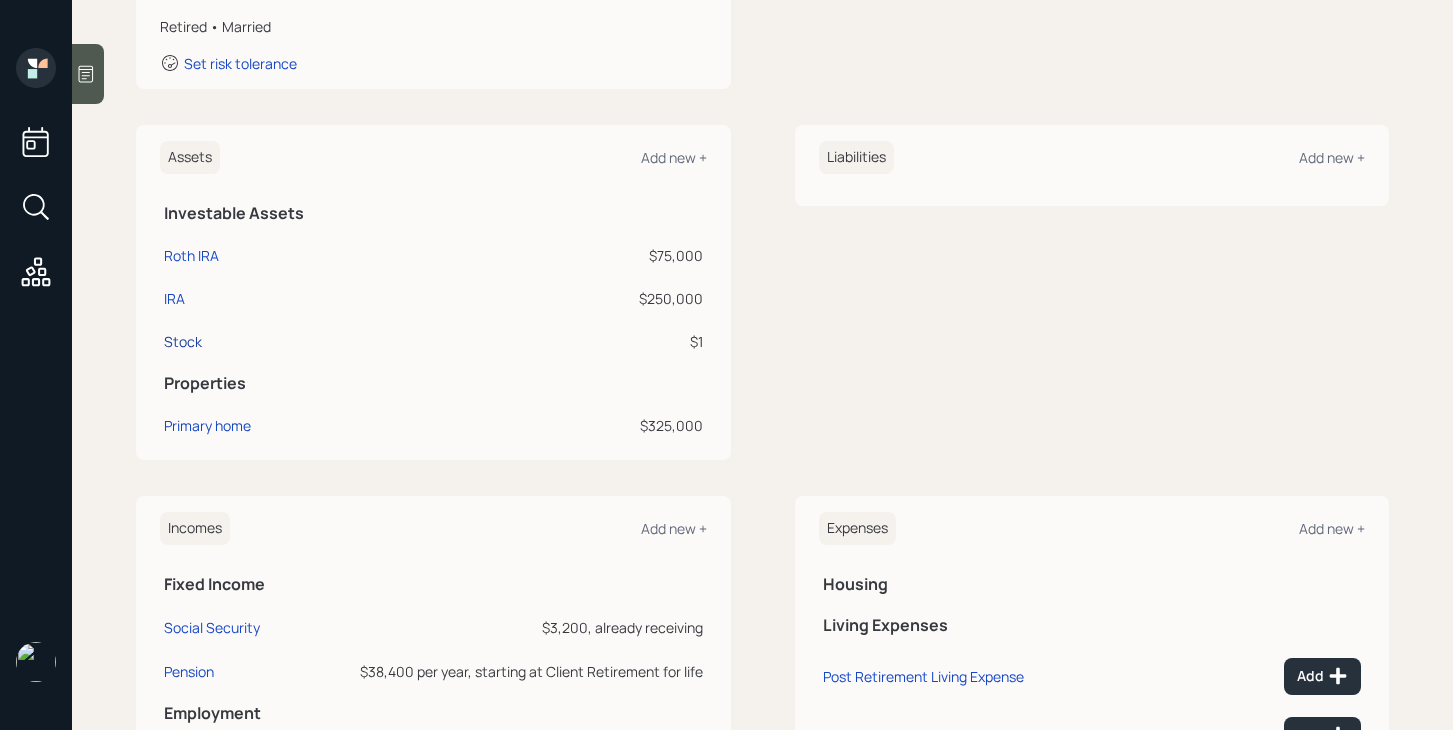 click on "Stock" at bounding box center [191, 255] 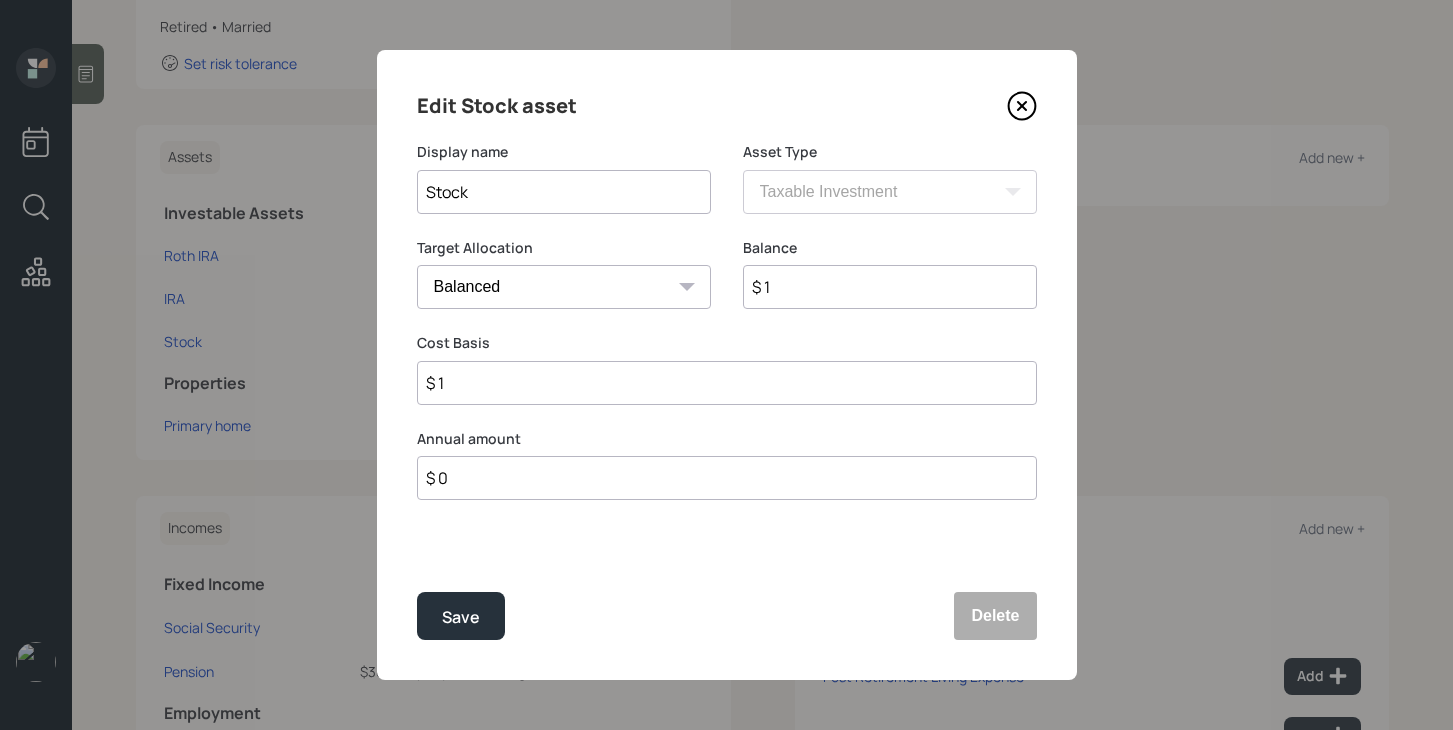 click on "Stock" at bounding box center [564, 192] 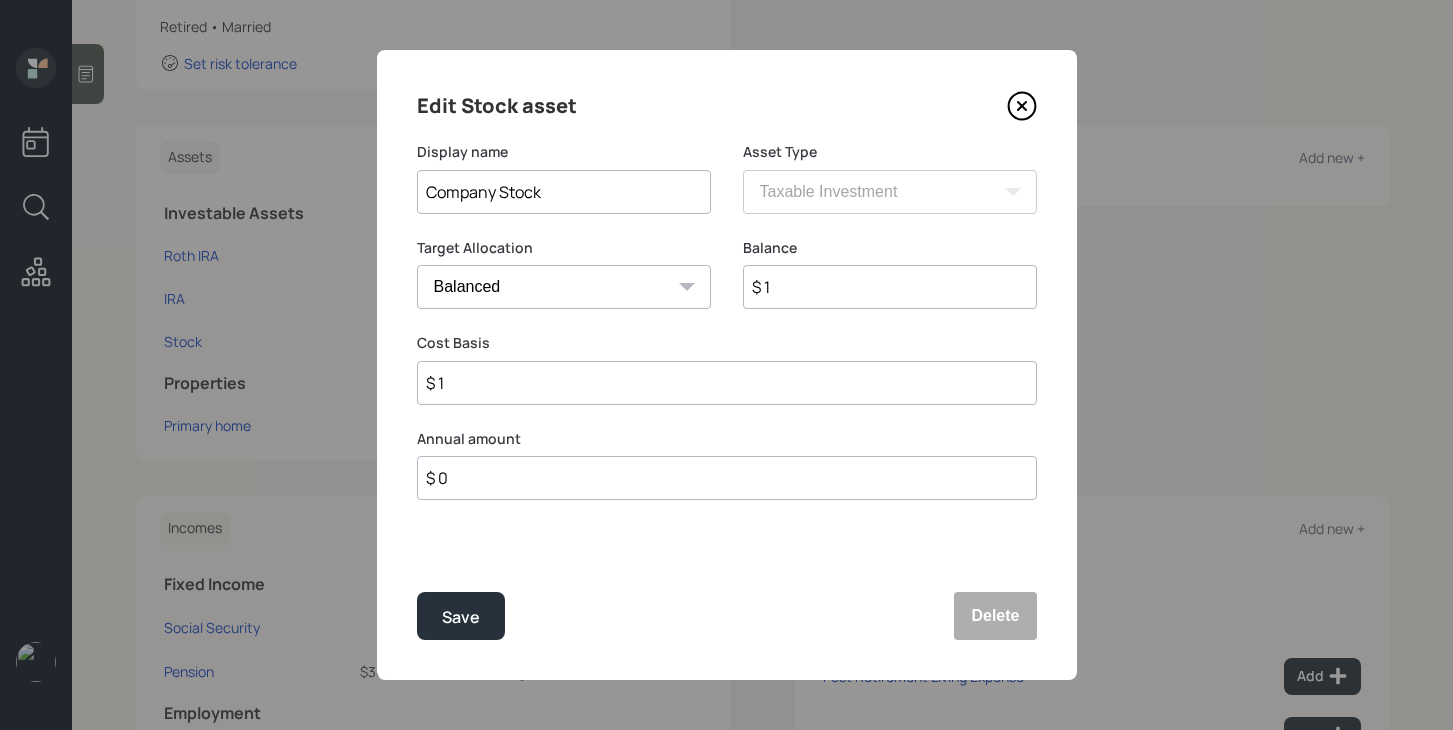type on "Company Stock" 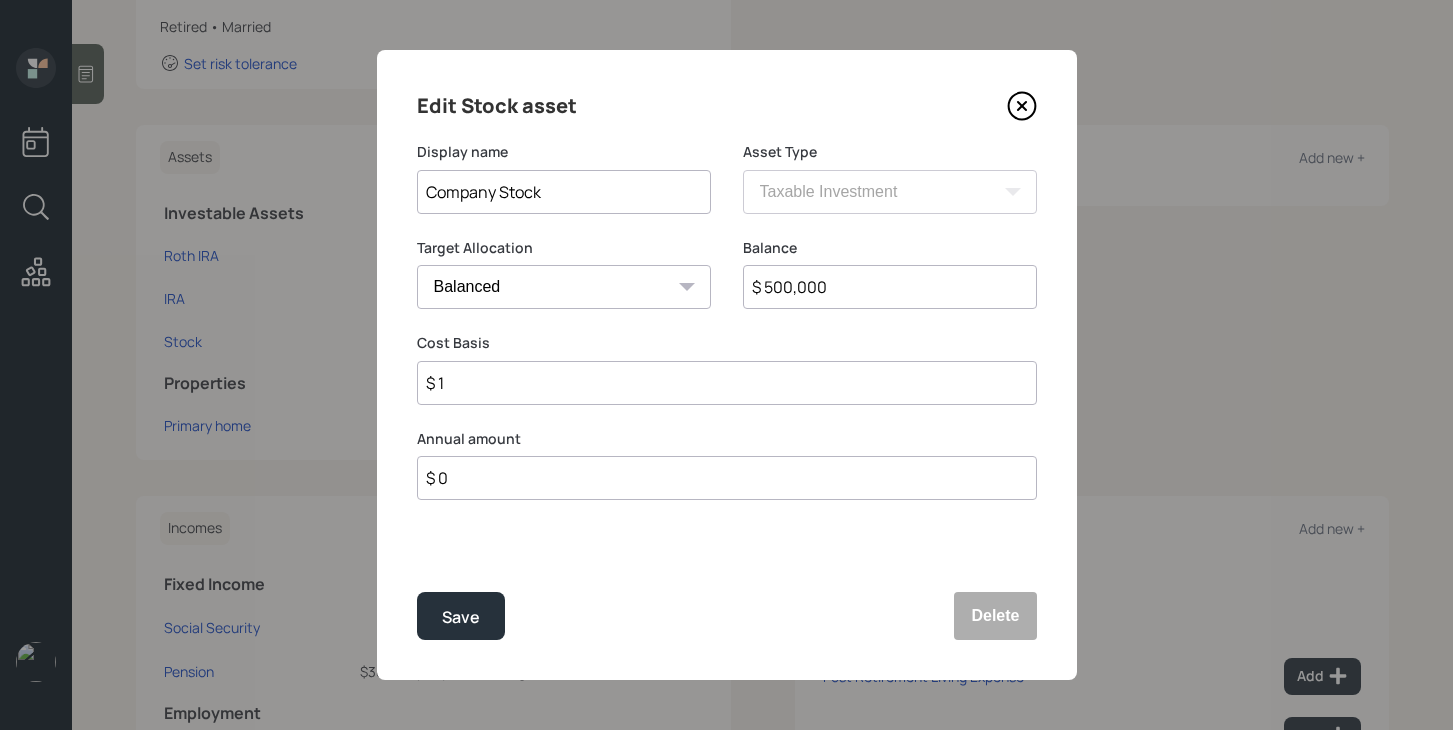 type on "$ 500,000" 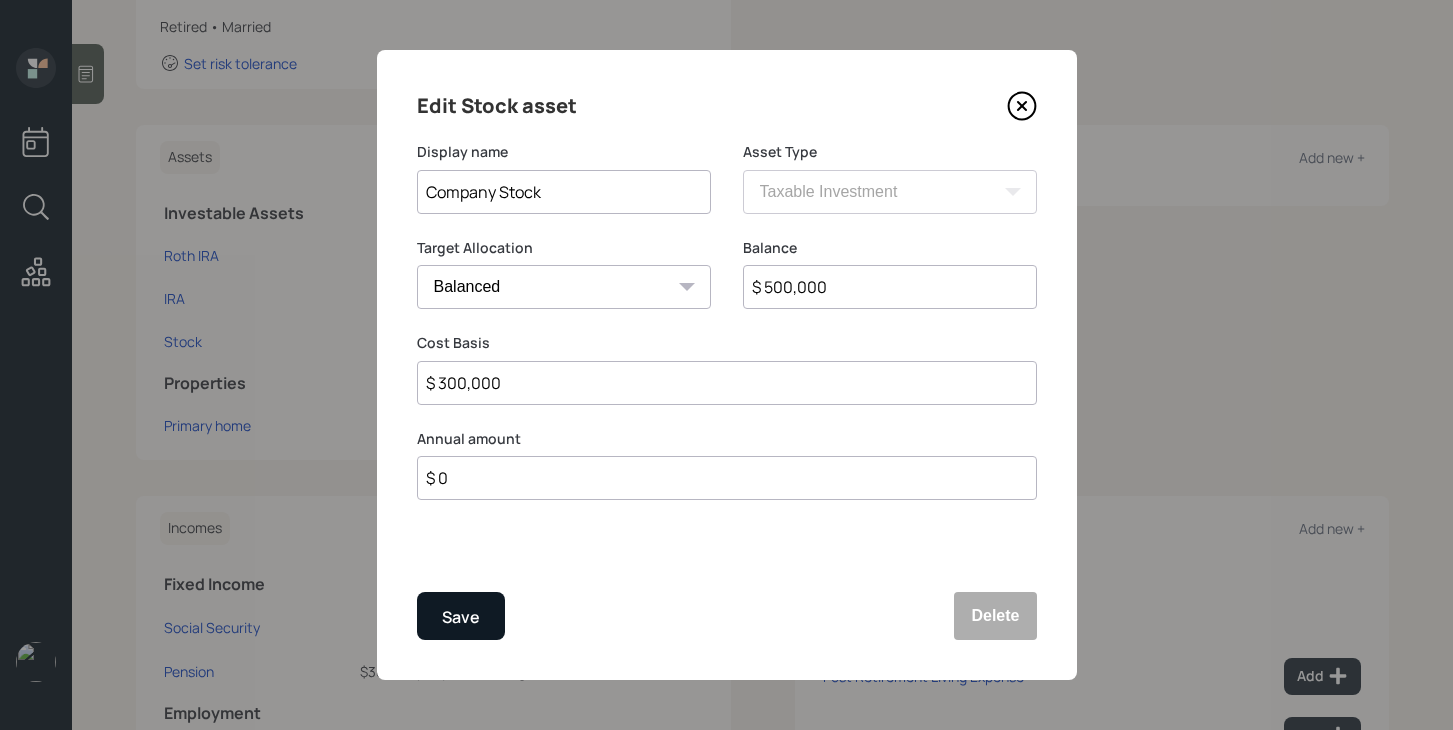 type on "$ 300,000" 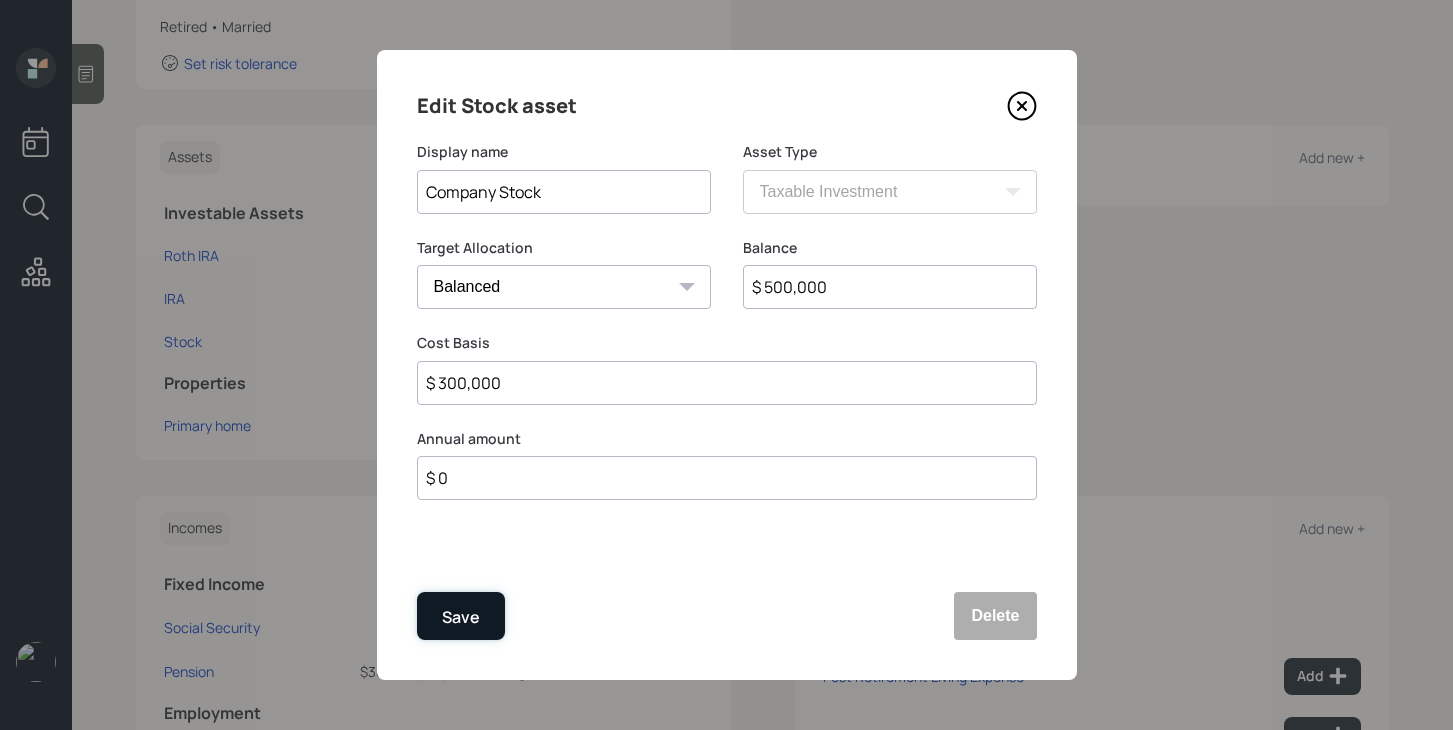 click on "Save" at bounding box center (461, 616) 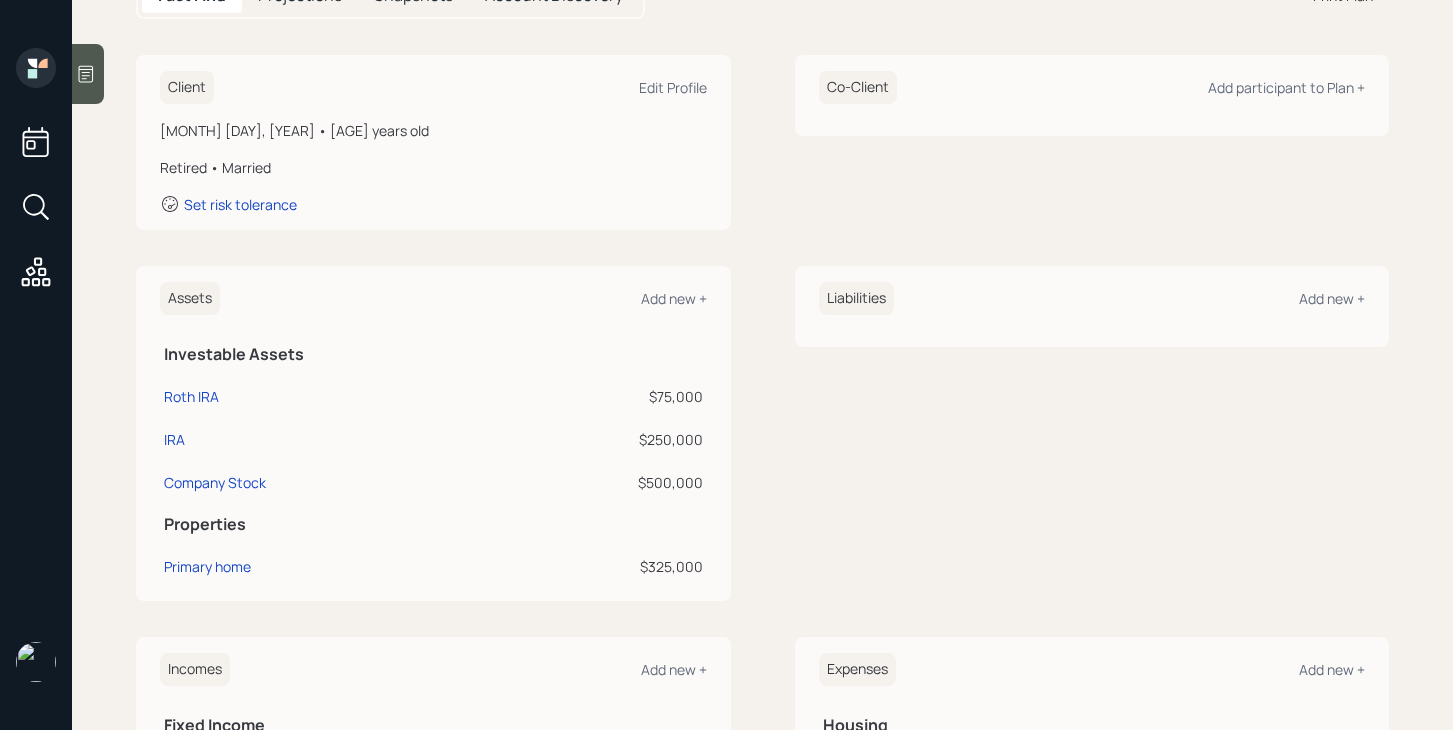 scroll, scrollTop: 0, scrollLeft: 0, axis: both 